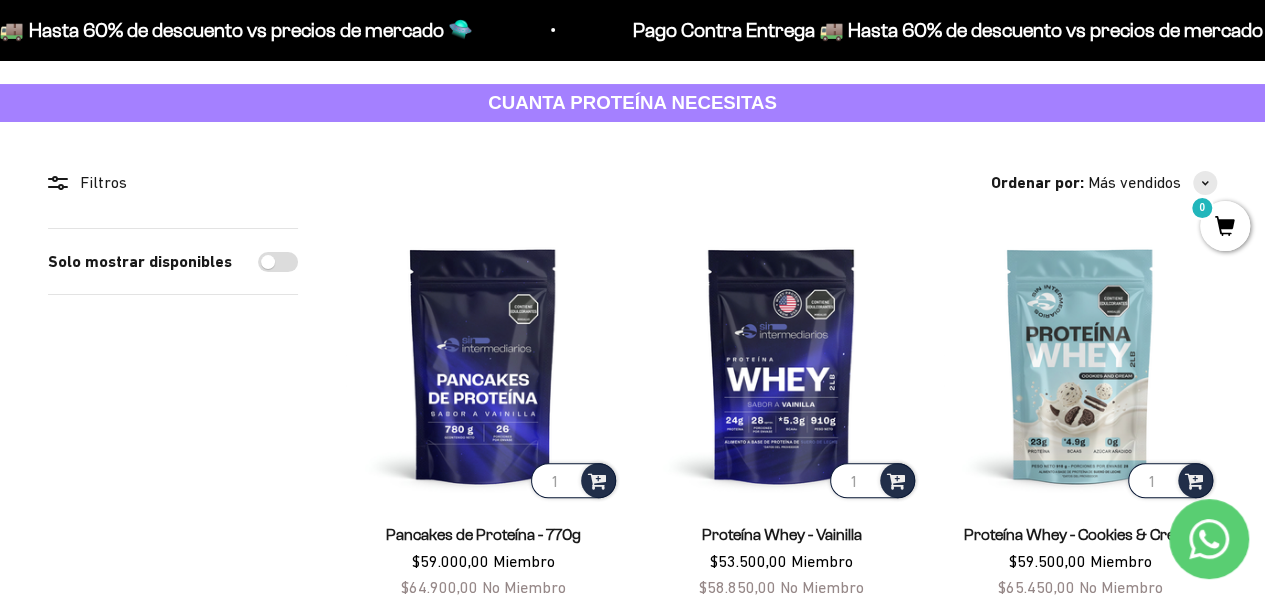 scroll, scrollTop: 0, scrollLeft: 0, axis: both 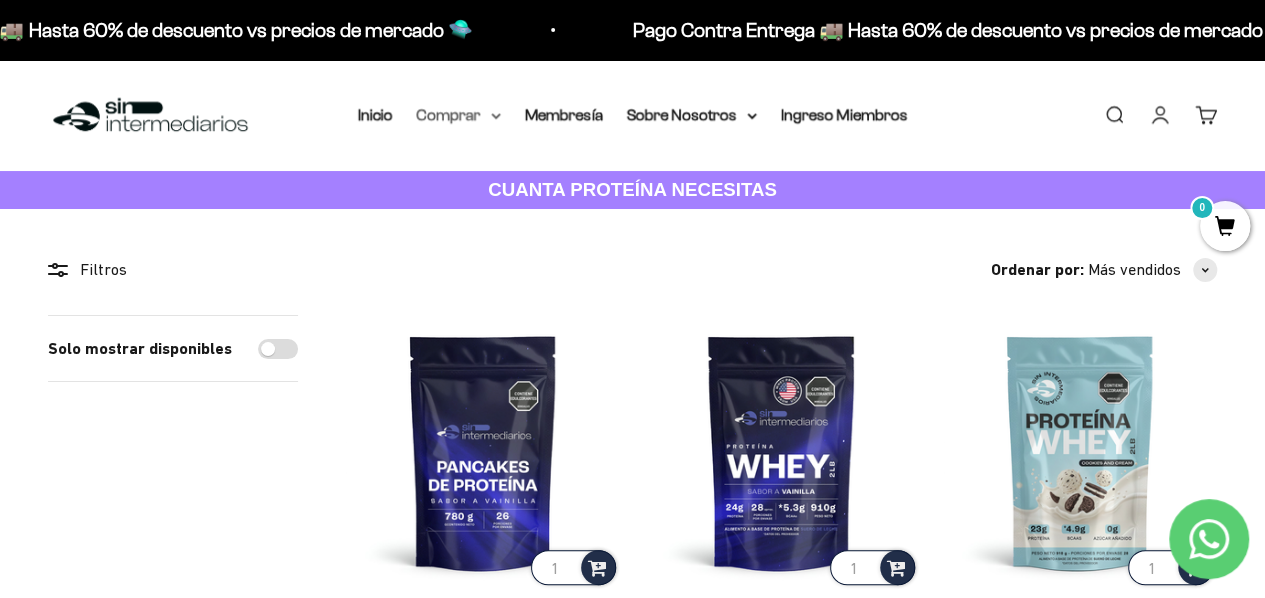 click on "Comprar" at bounding box center [459, 115] 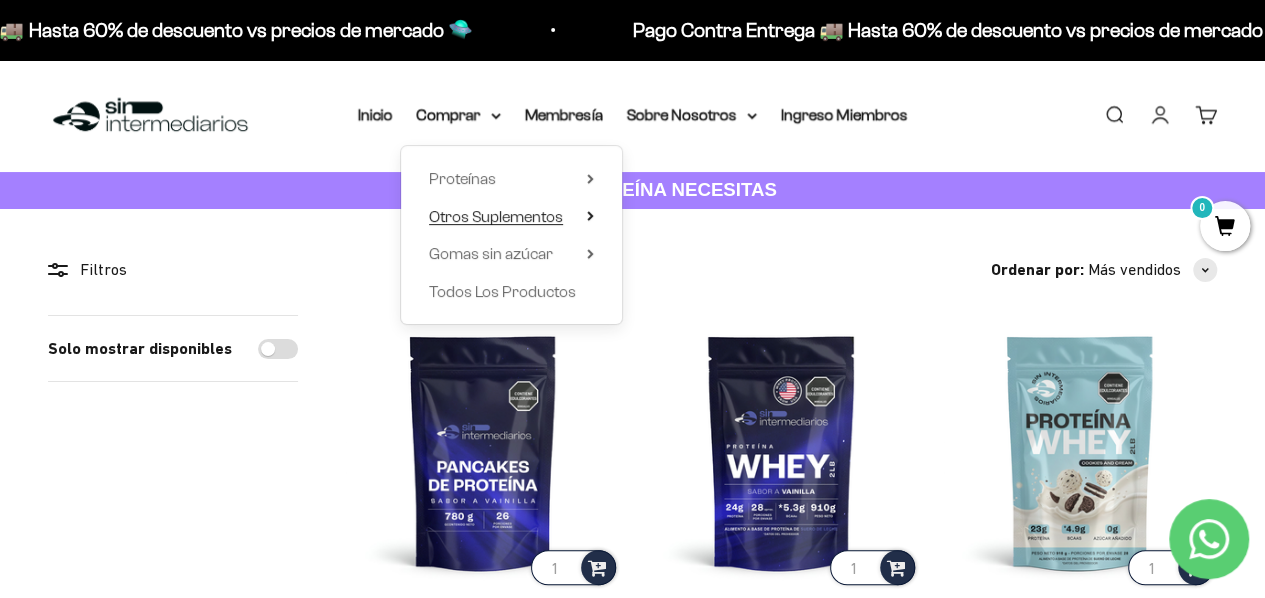 click on "Otros Suplementos" at bounding box center (496, 216) 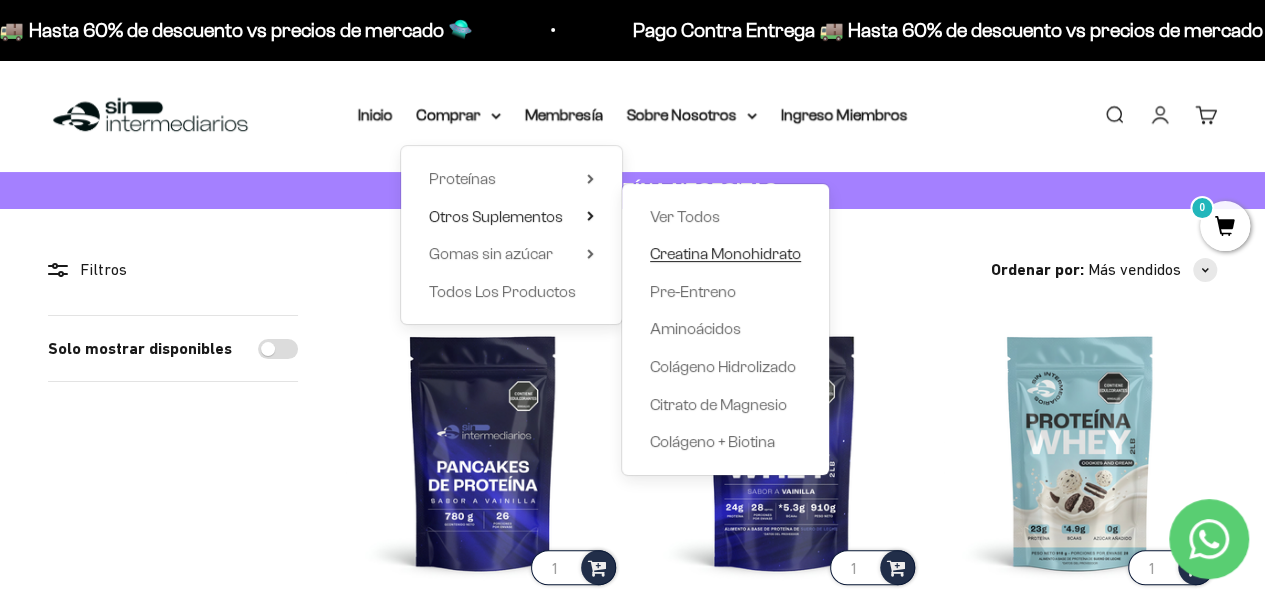 click on "Creatina Monohidrato" at bounding box center (725, 253) 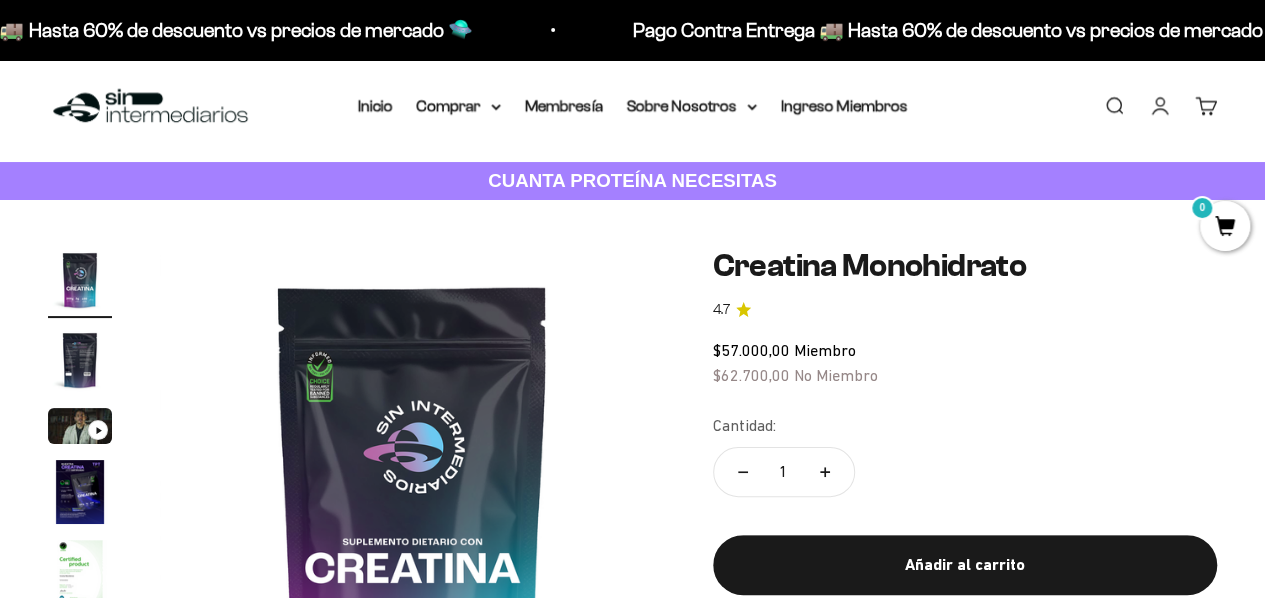 scroll, scrollTop: 9, scrollLeft: 0, axis: vertical 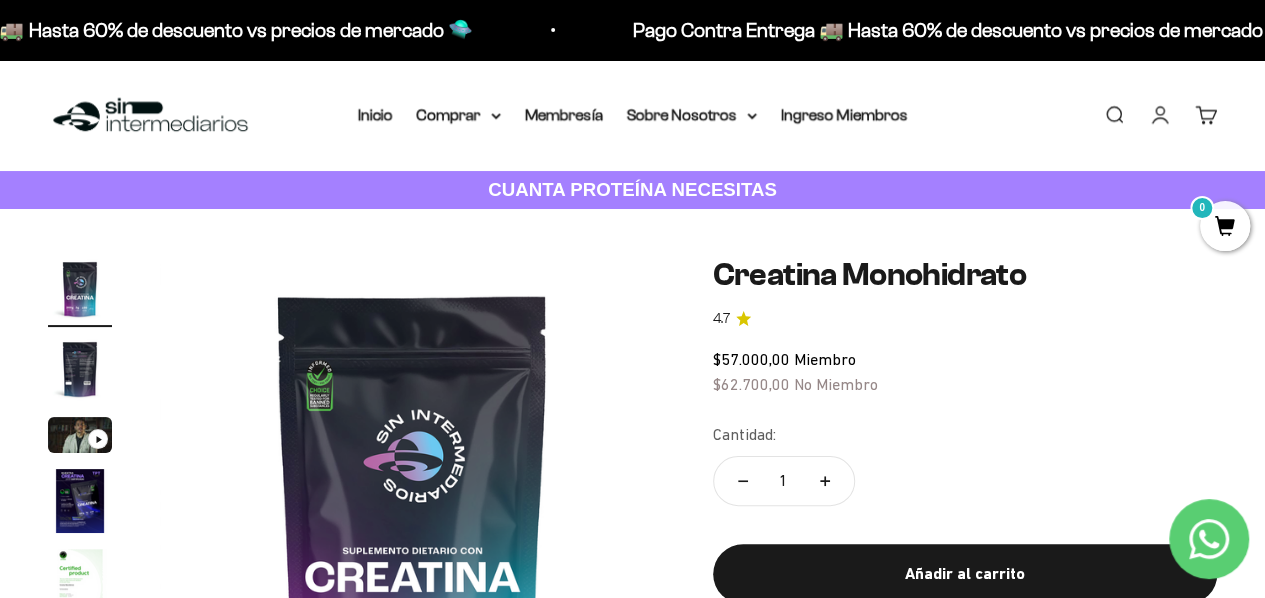 click 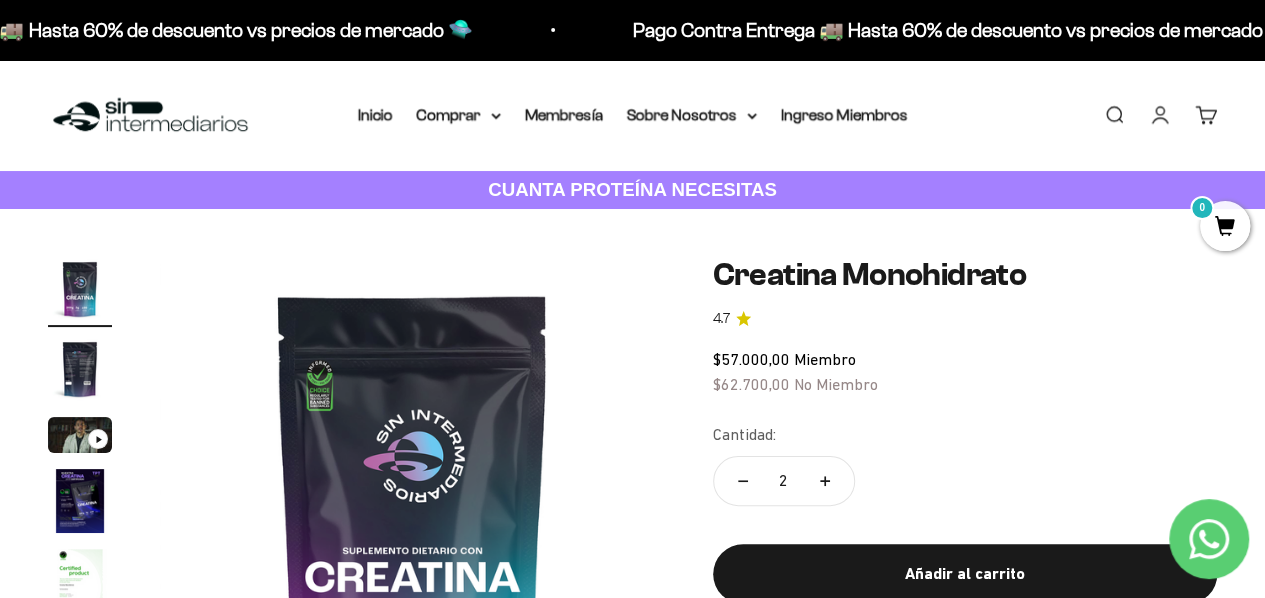 click 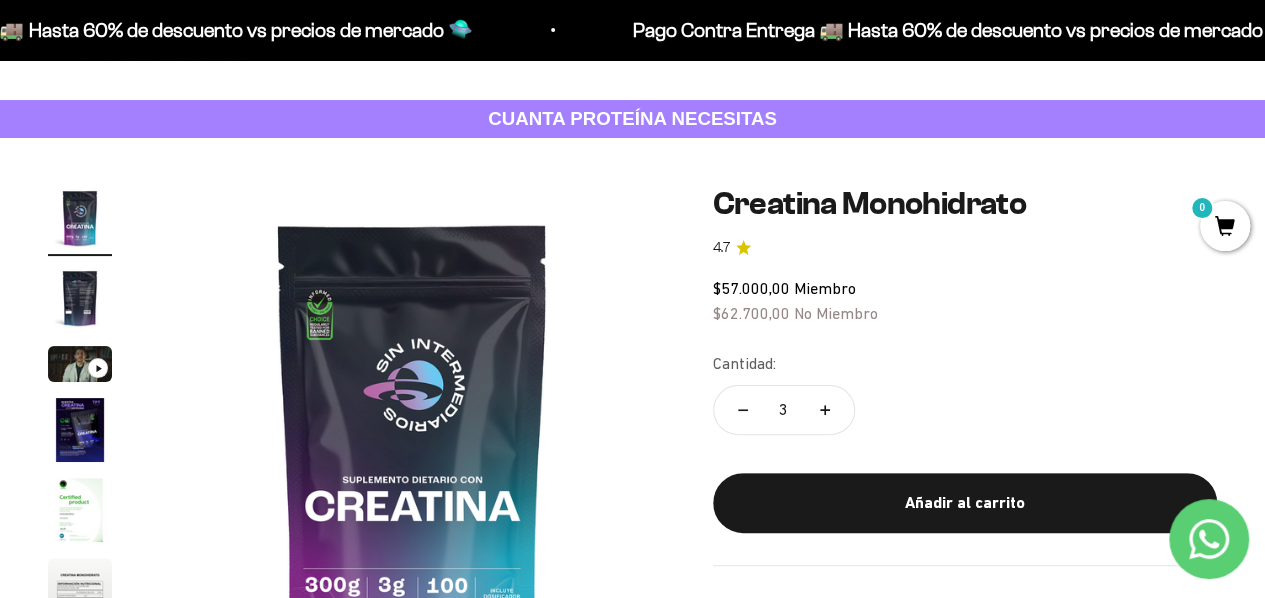 scroll, scrollTop: 77, scrollLeft: 0, axis: vertical 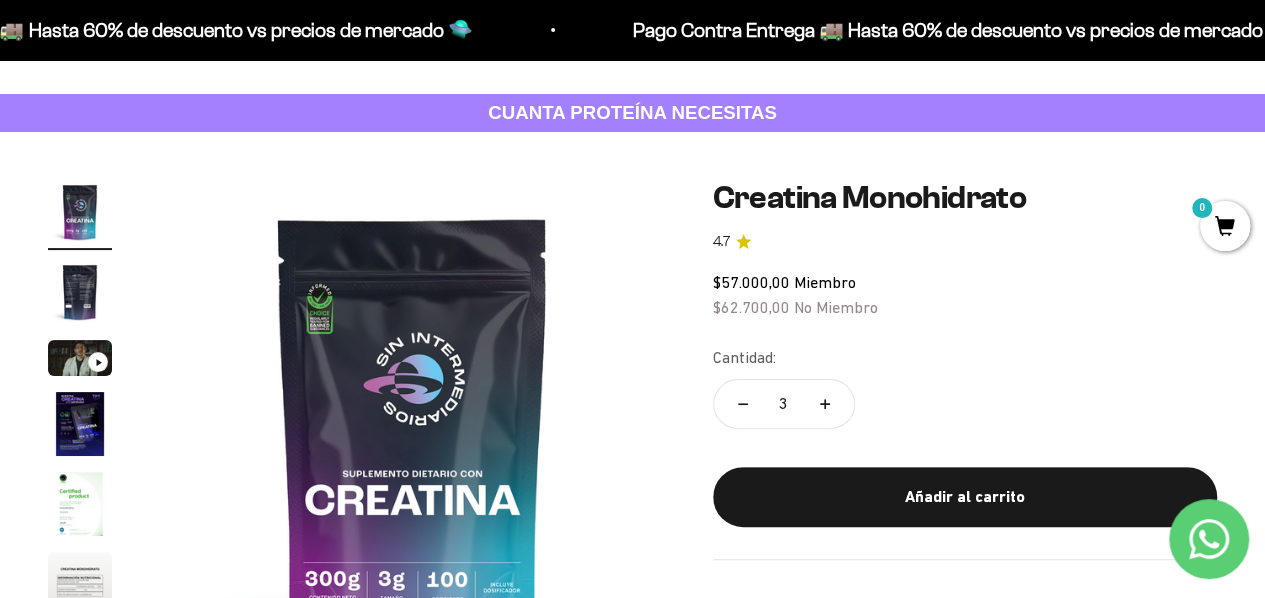 click 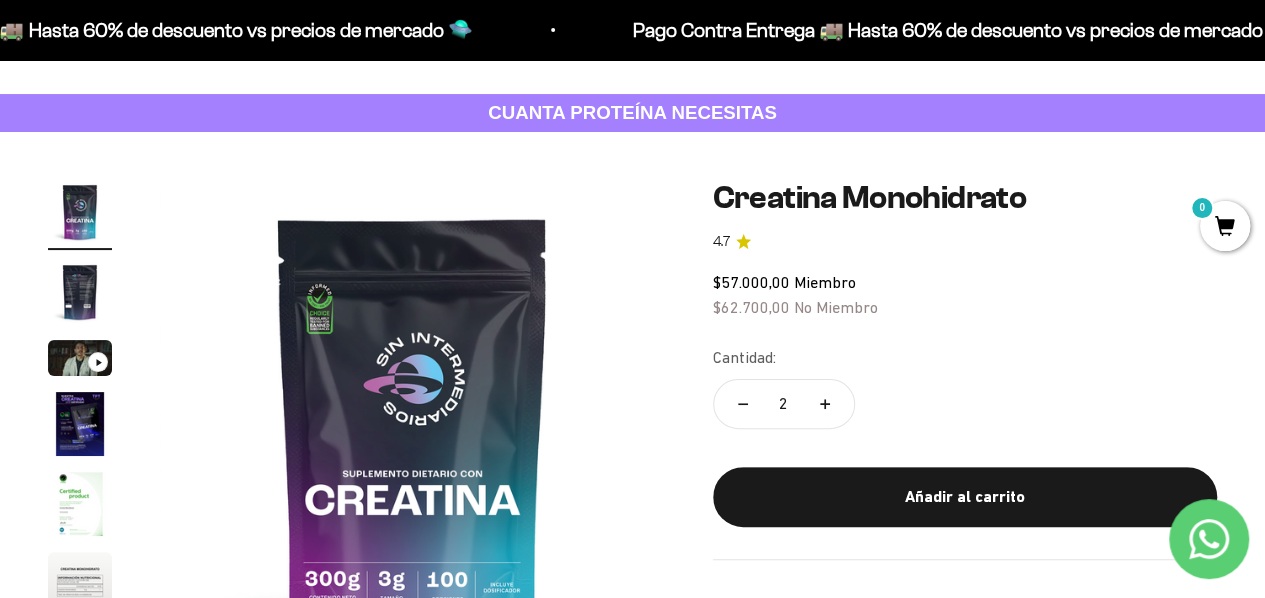 scroll, scrollTop: 123, scrollLeft: 0, axis: vertical 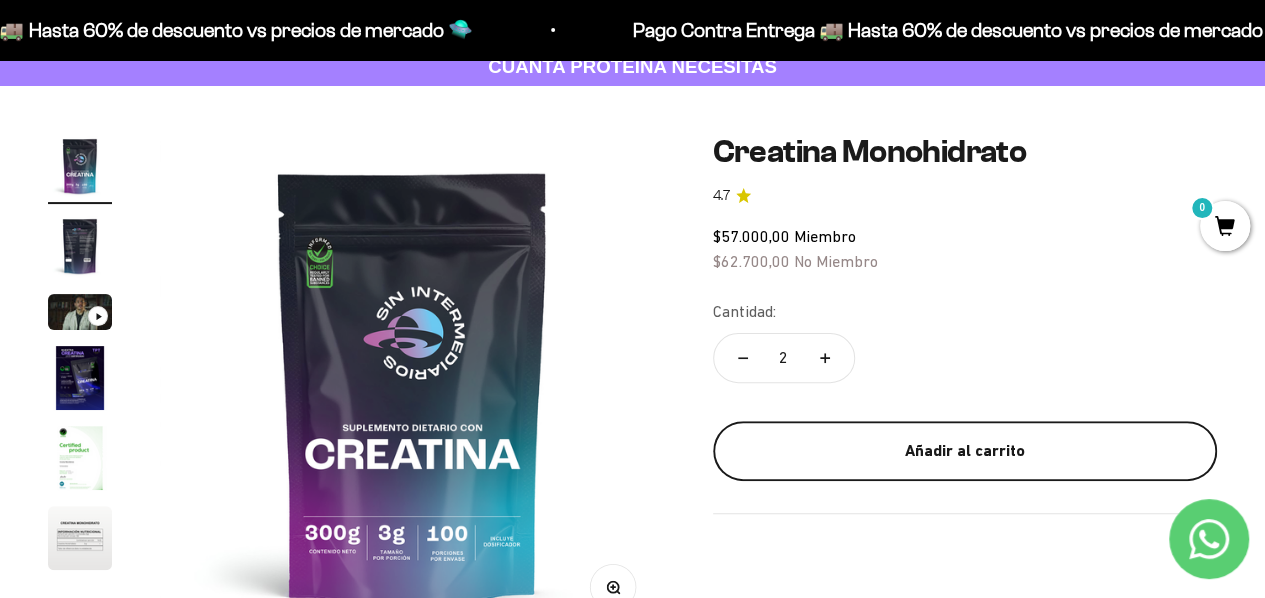 click on "Añadir al carrito" at bounding box center [965, 451] 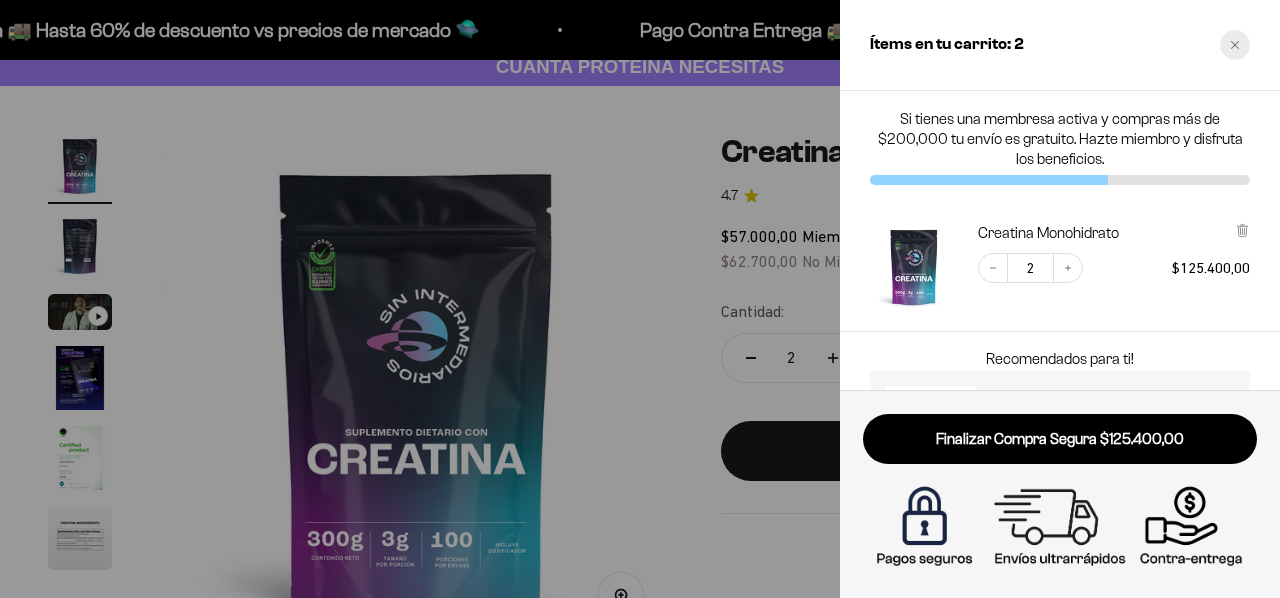 click at bounding box center (1235, 45) 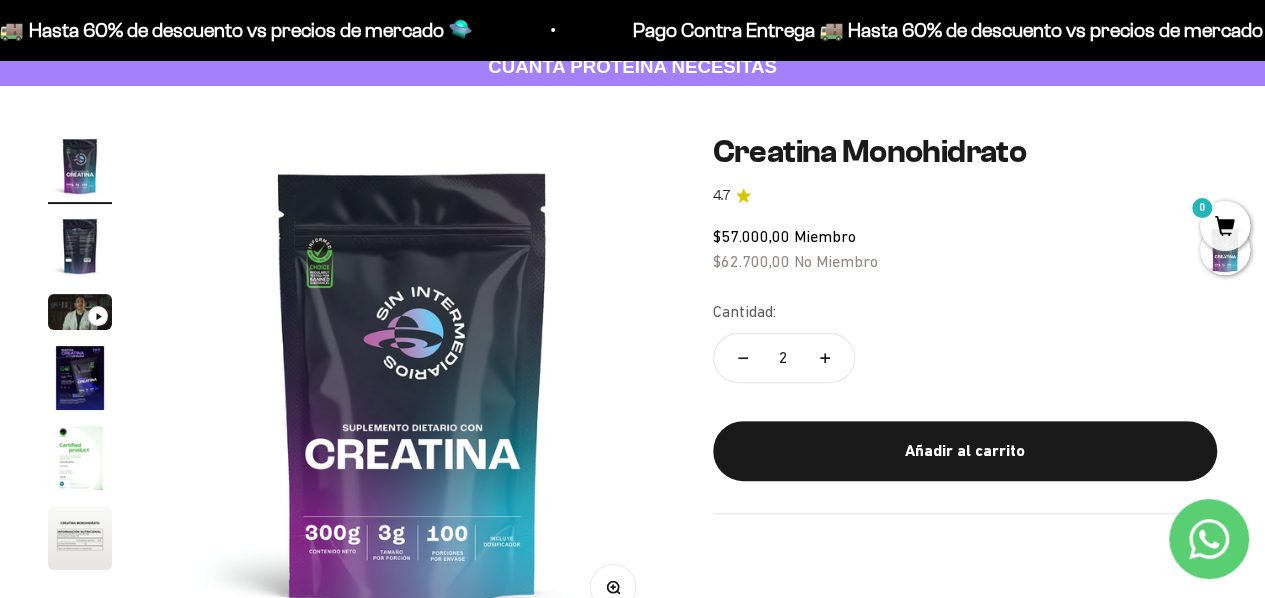 scroll, scrollTop: 0, scrollLeft: 0, axis: both 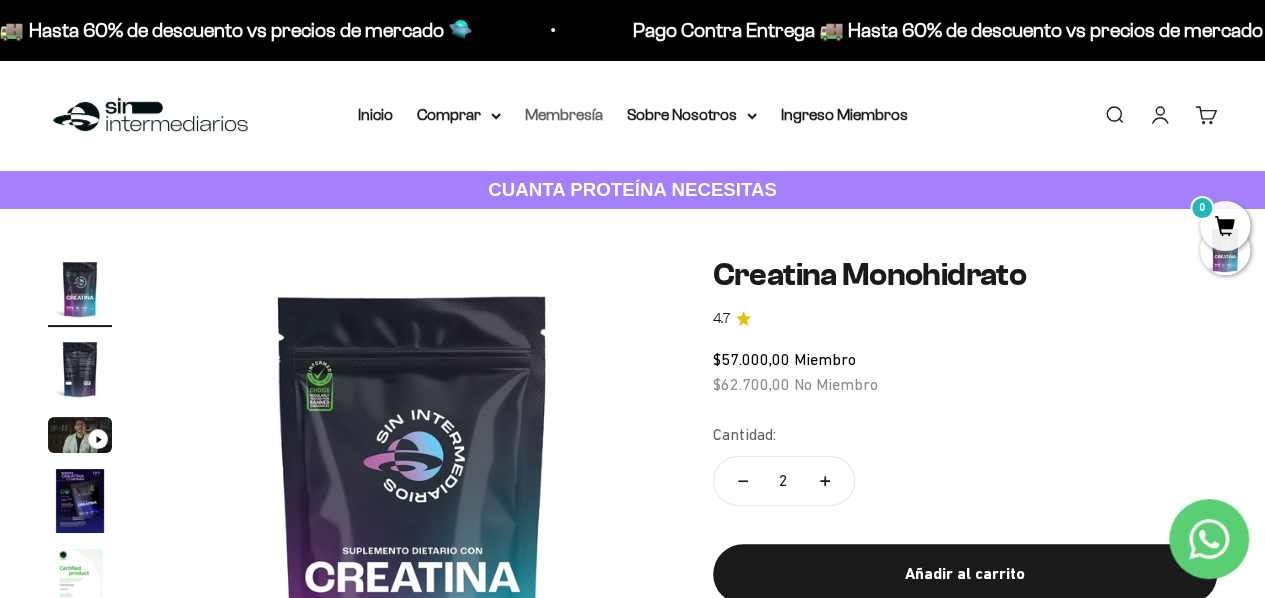 drag, startPoint x: 670, startPoint y: 113, endPoint x: 577, endPoint y: 109, distance: 93.08598 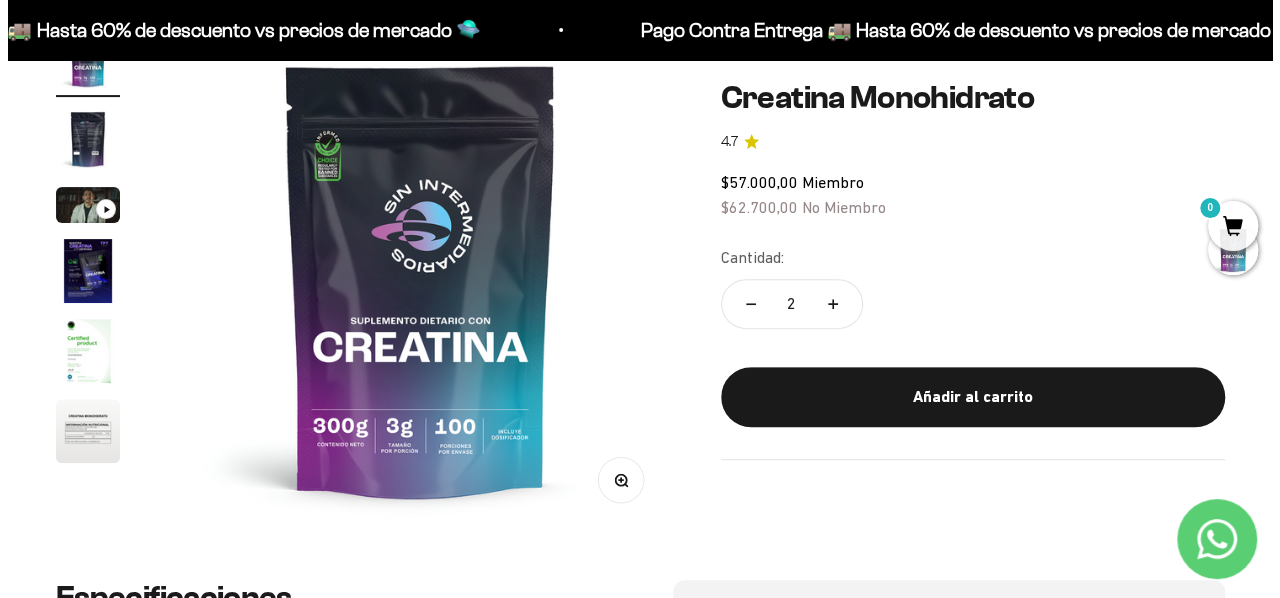 scroll, scrollTop: 5, scrollLeft: 0, axis: vertical 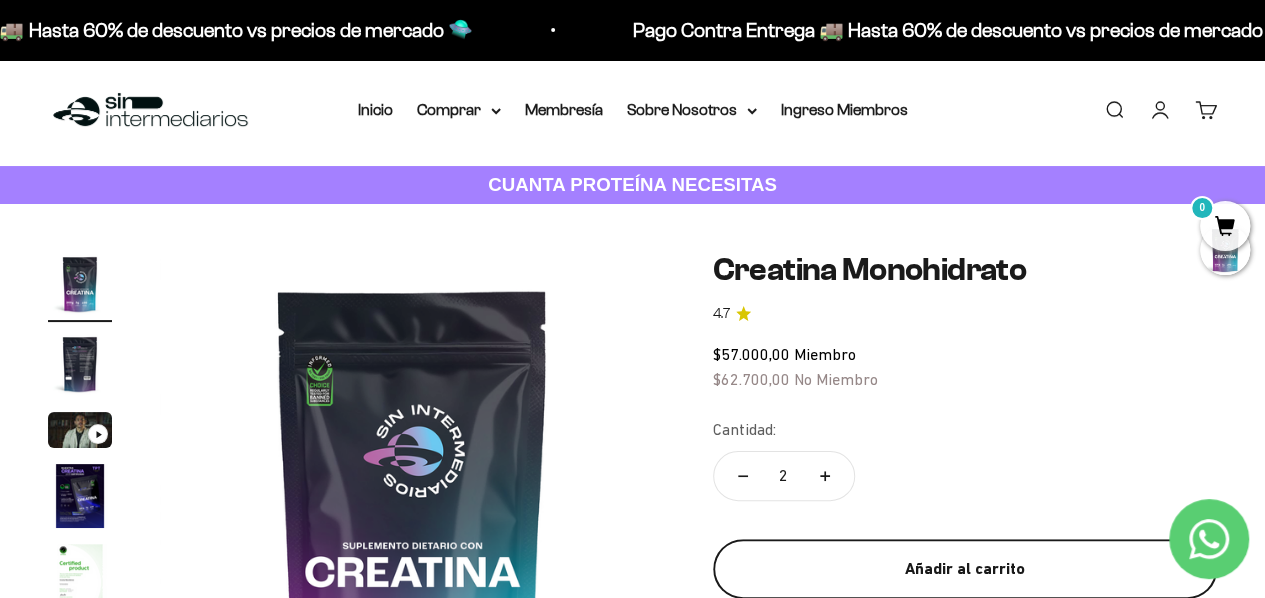 click on "Añadir al carrito" at bounding box center [965, 569] 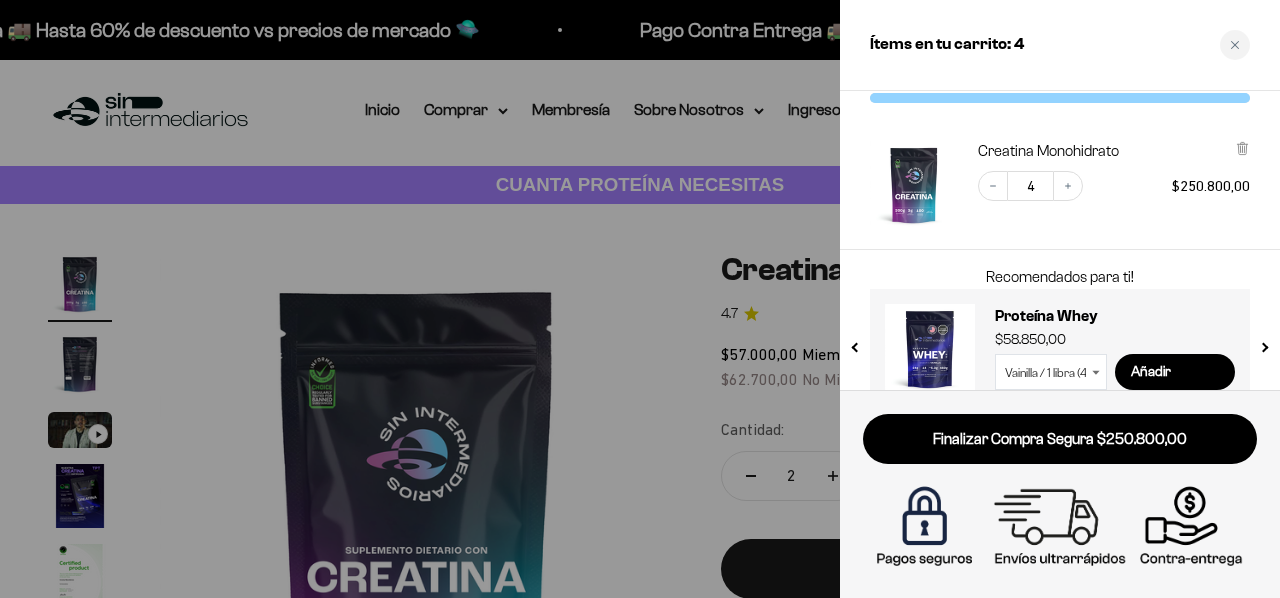 scroll, scrollTop: 34, scrollLeft: 0, axis: vertical 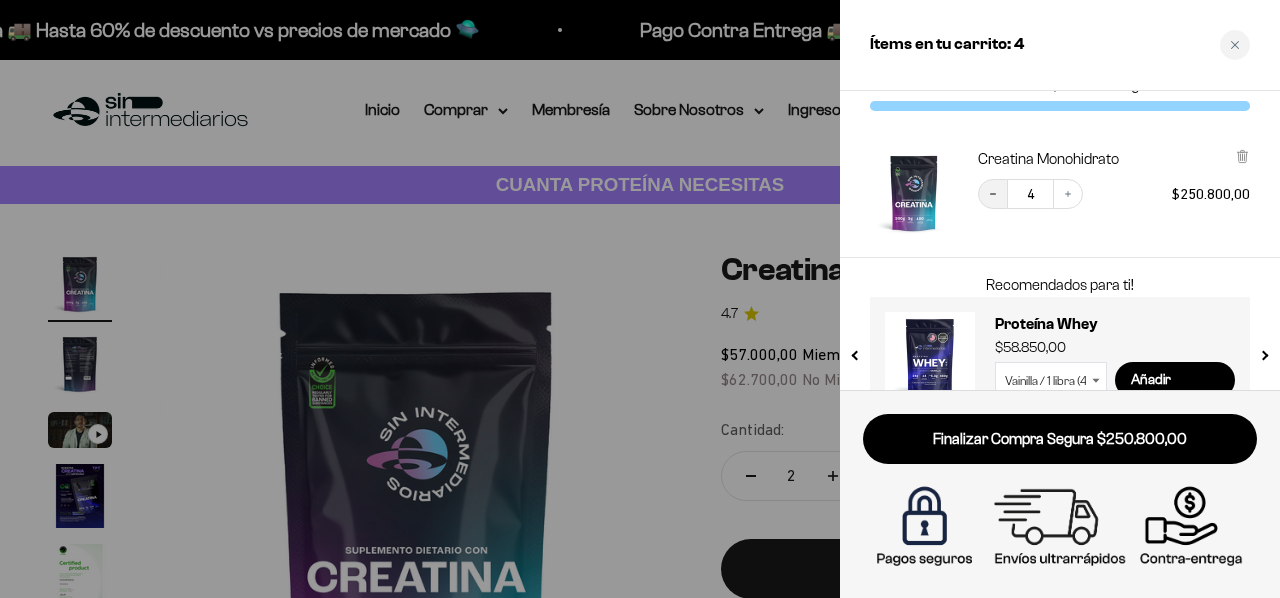 click on "Decrease quantity" at bounding box center [993, 194] 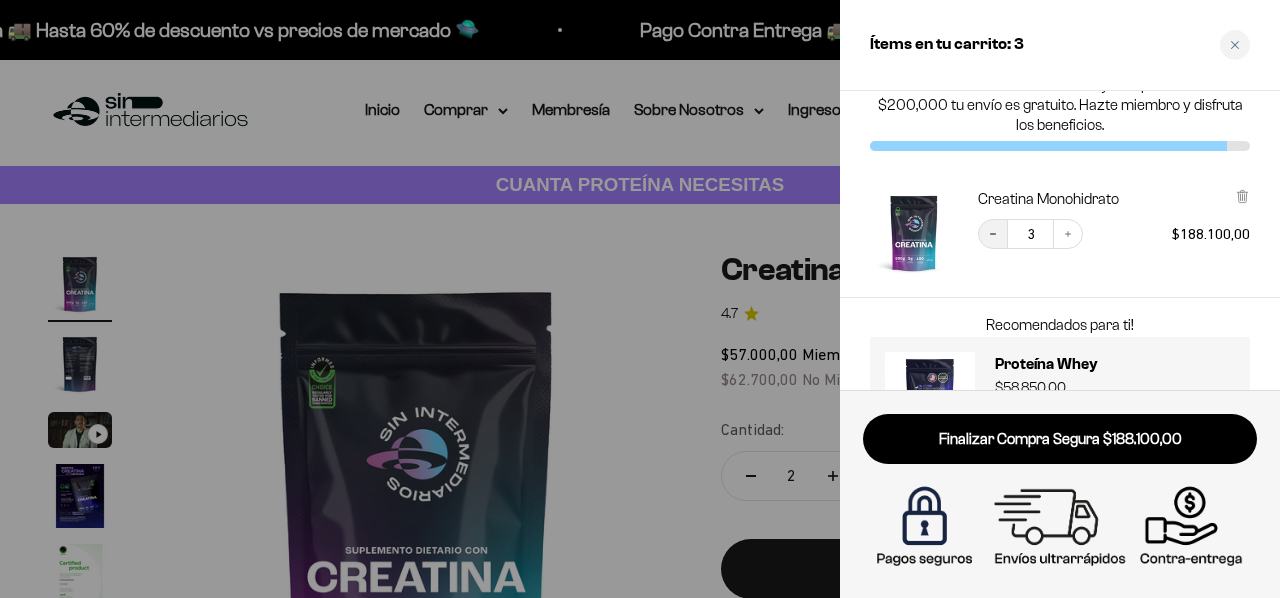 click on "Decrease quantity" at bounding box center (993, 234) 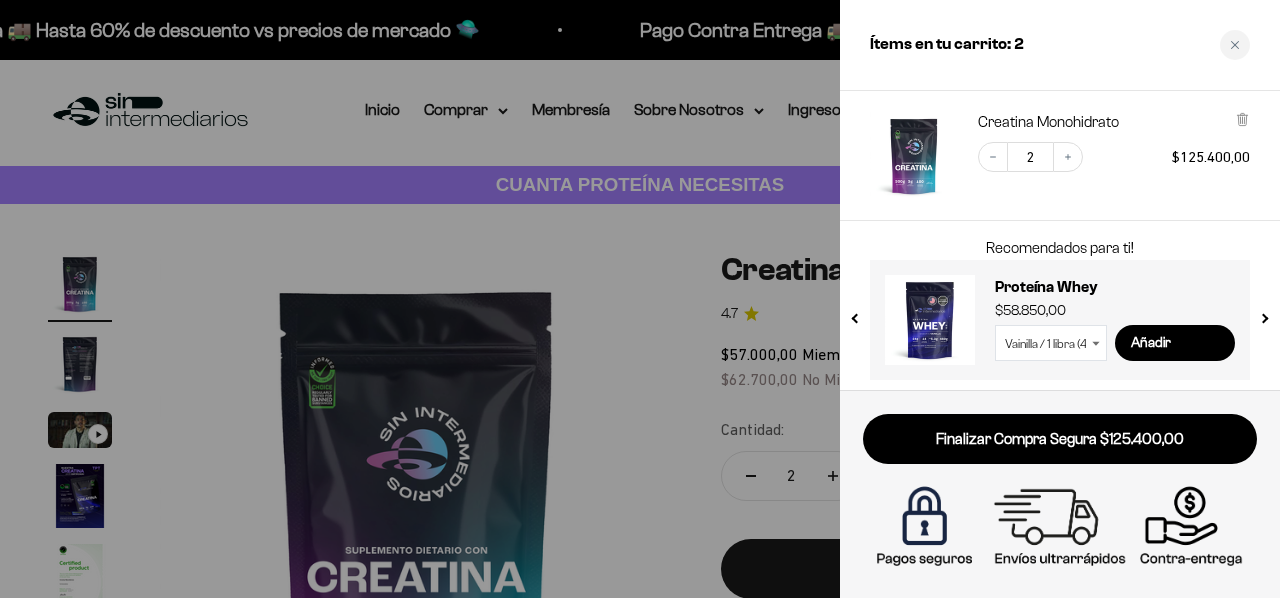 scroll, scrollTop: 115, scrollLeft: 0, axis: vertical 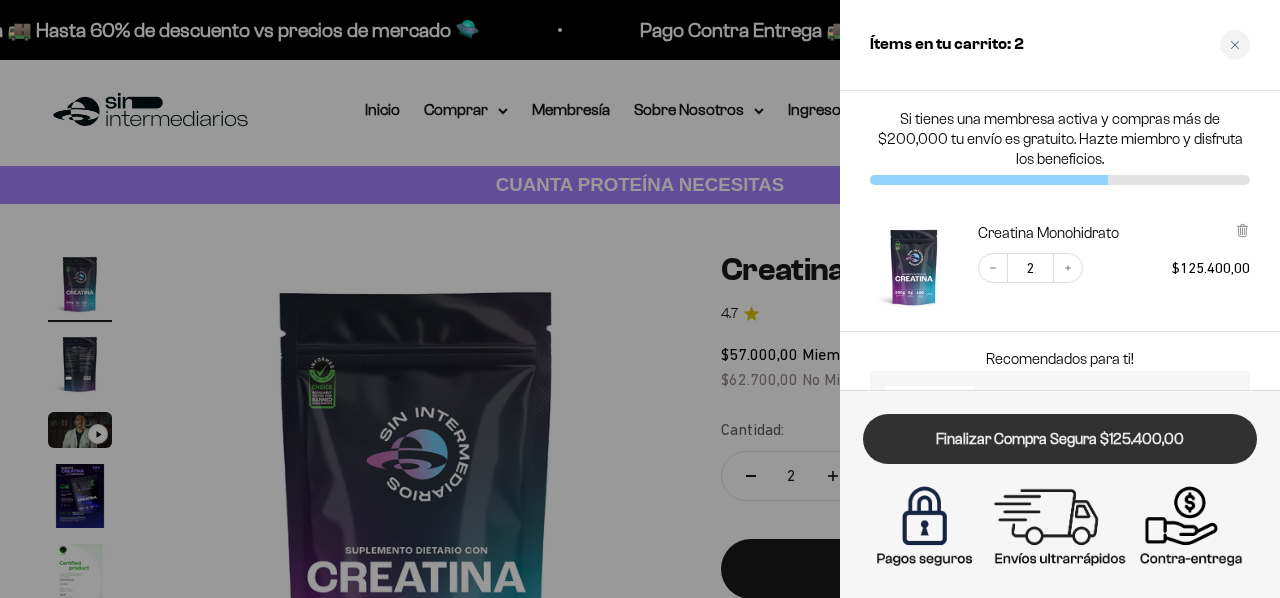click on "Finalizar Compra Segura $125.400,00" at bounding box center [1060, 439] 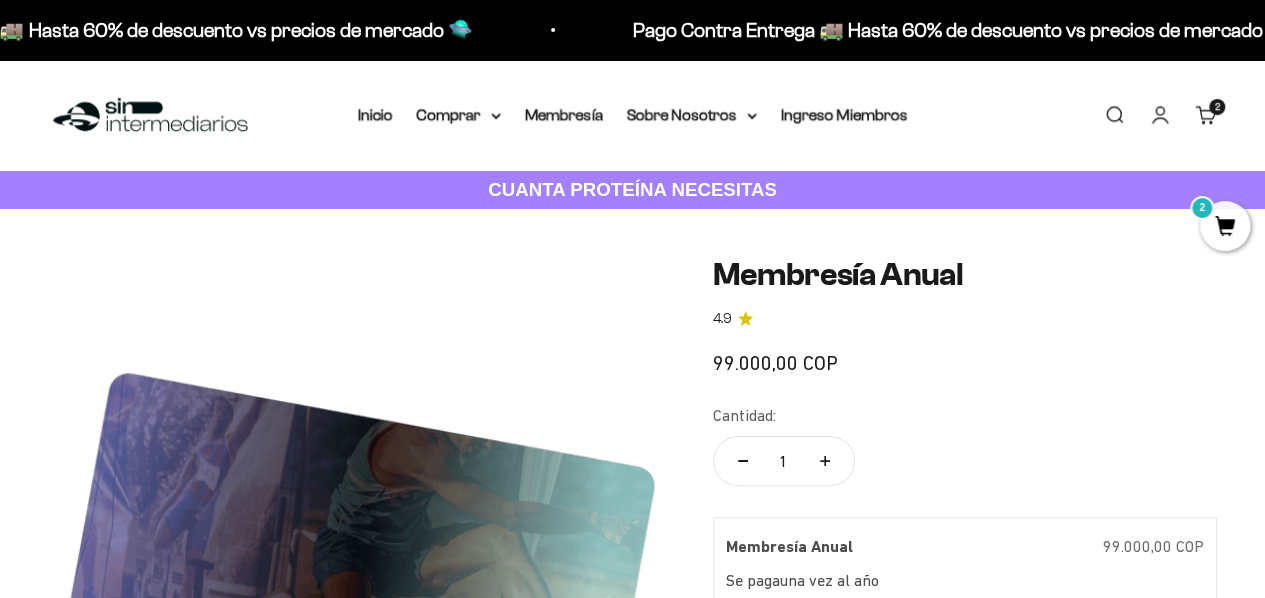scroll, scrollTop: 10, scrollLeft: 0, axis: vertical 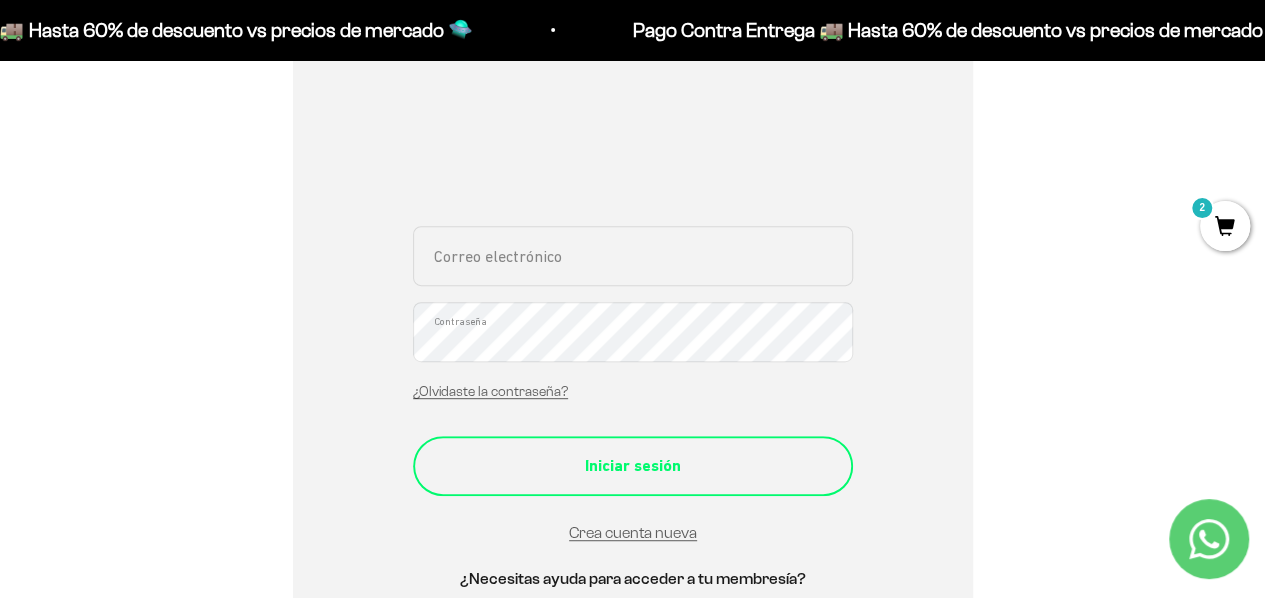 type on "natalia_villamizar@yahoo.com" 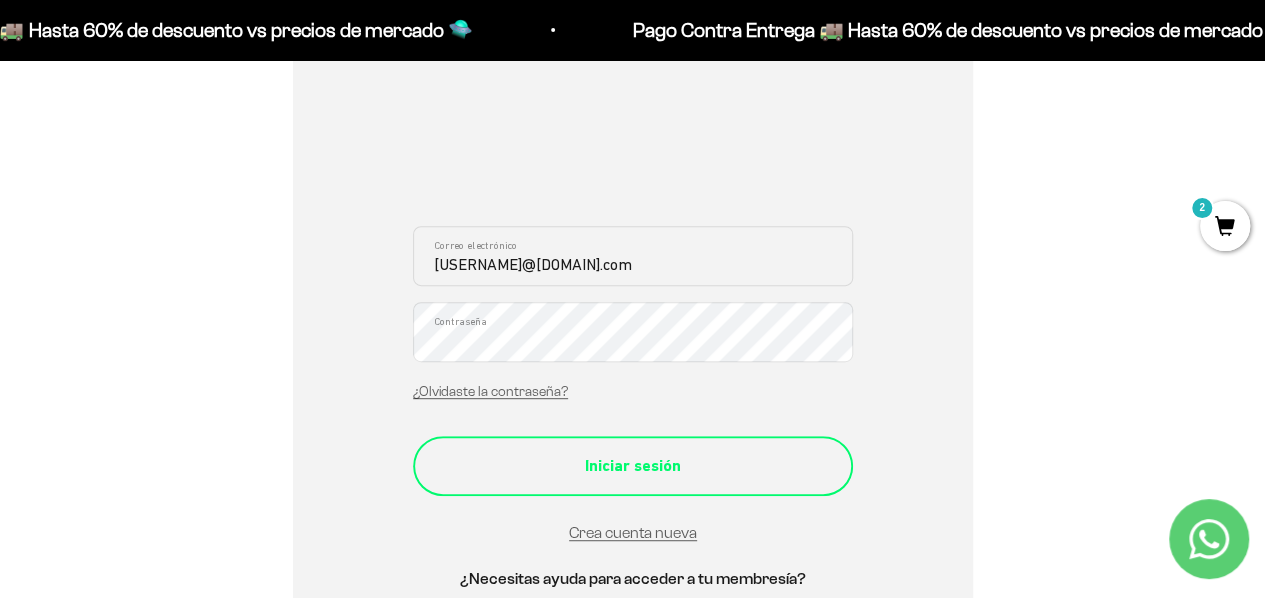 click on "Iniciar sesión" at bounding box center [633, 466] 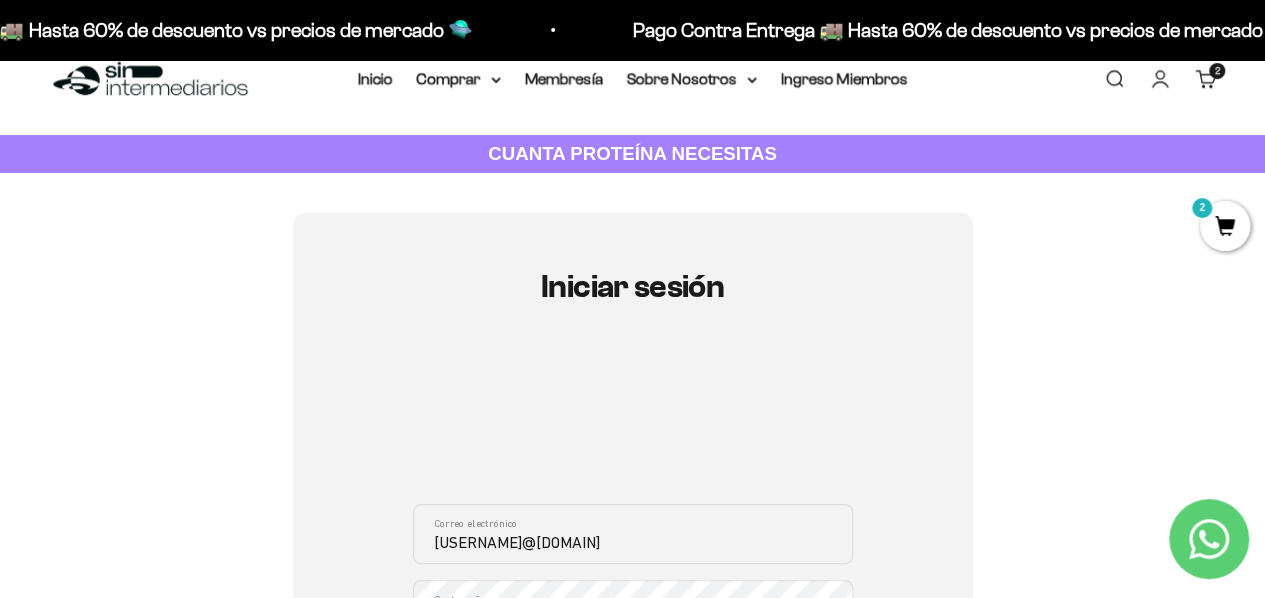 scroll, scrollTop: 29, scrollLeft: 0, axis: vertical 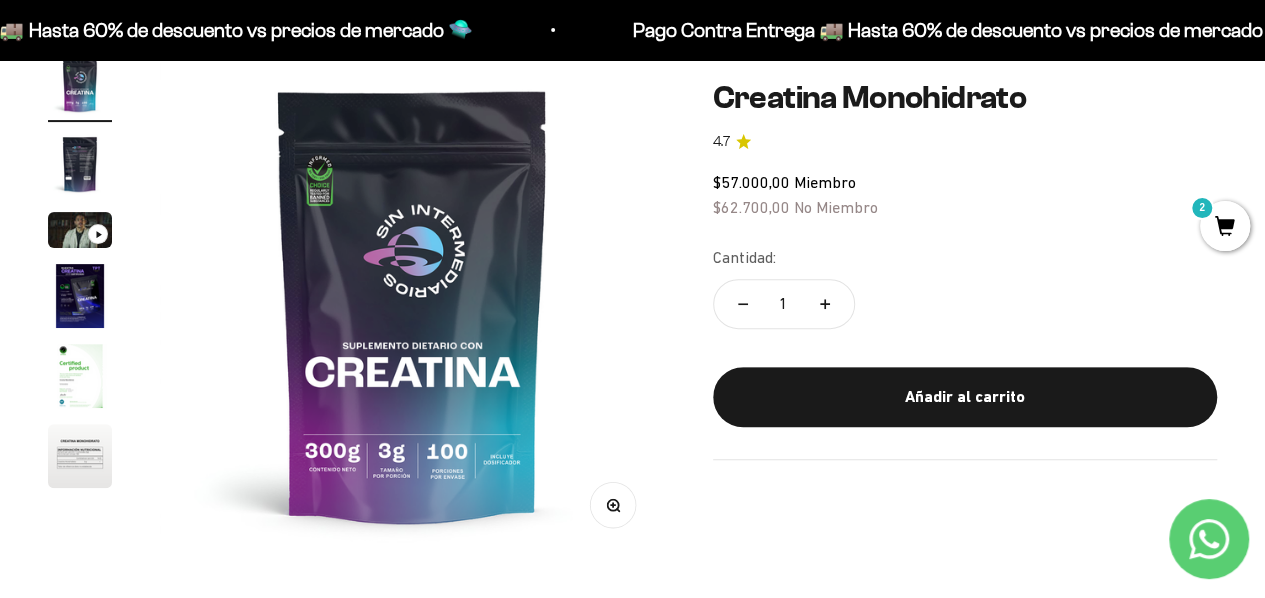 drag, startPoint x: 816, startPoint y: 101, endPoint x: 608, endPoint y: 341, distance: 317.59094 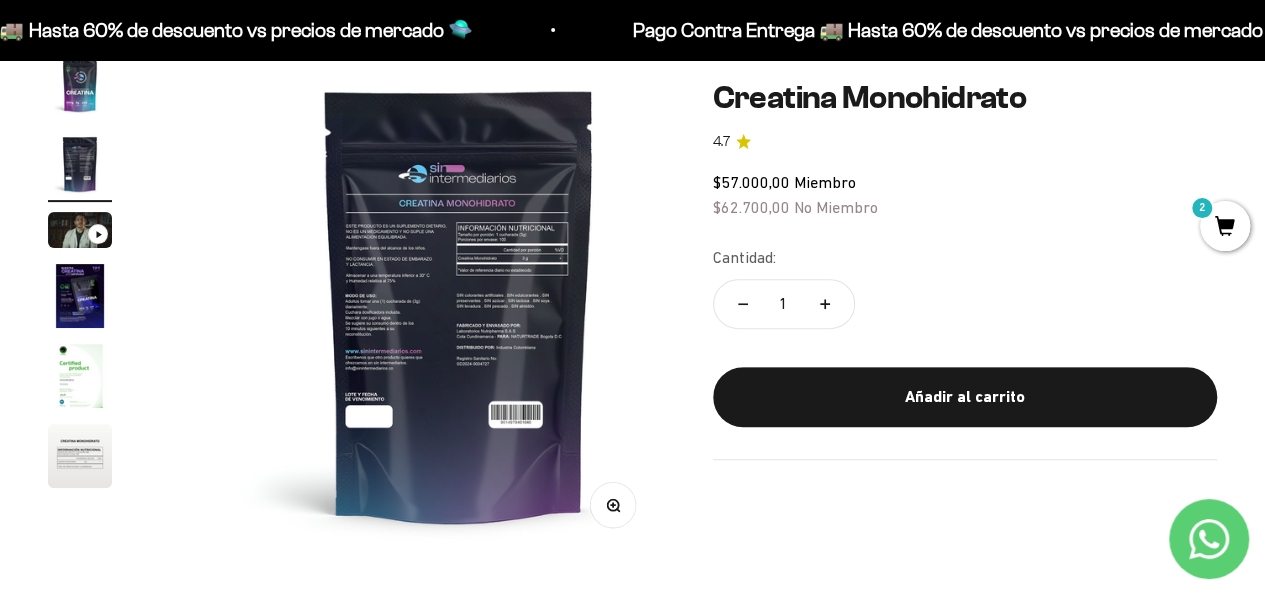 scroll, scrollTop: 0, scrollLeft: 516, axis: horizontal 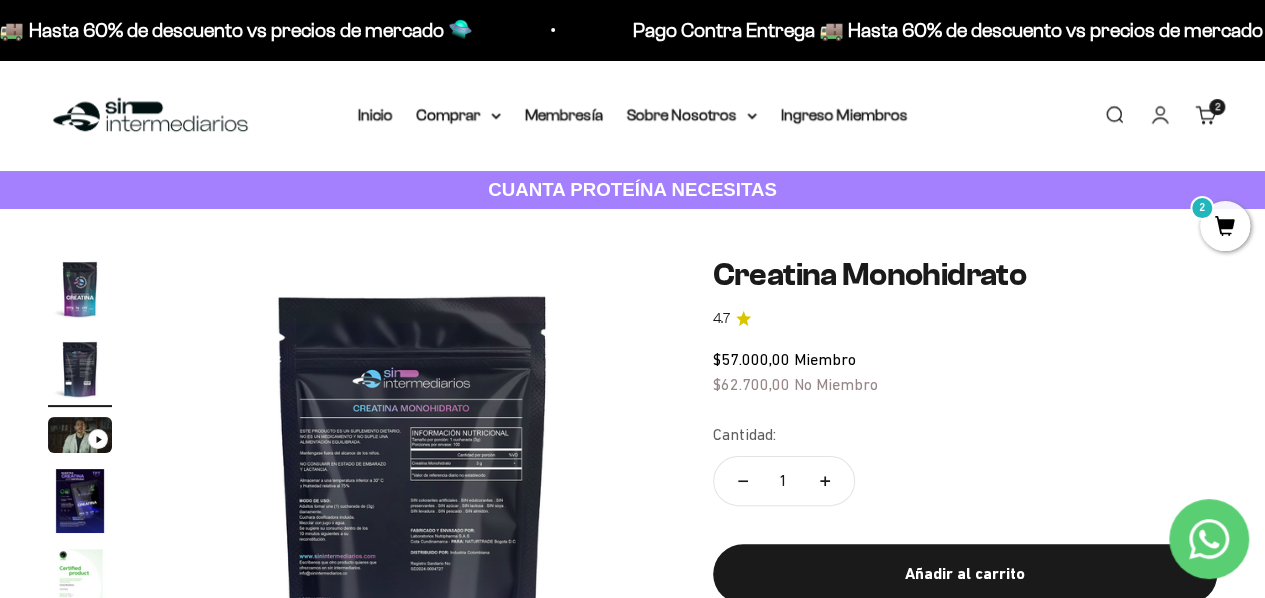 click on "Creatina Monohidrato 4.7
$57.000,00   Miembro $62.700,00   No Miembro
Cantidad:
1
Añadir al carrito" 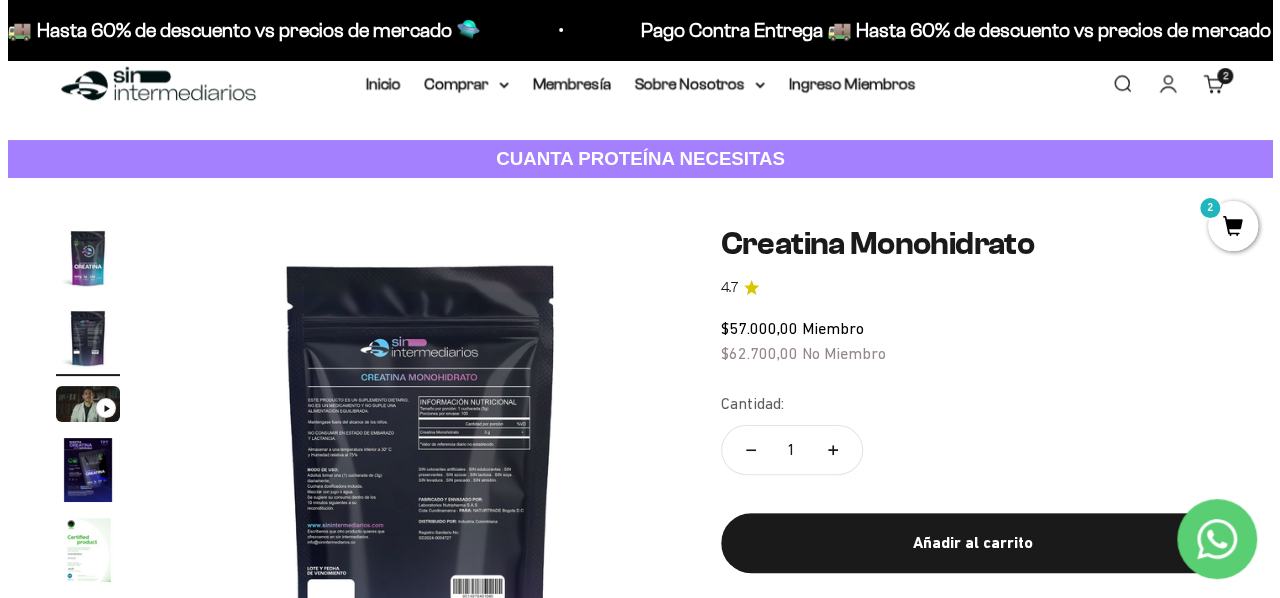 scroll, scrollTop: 32, scrollLeft: 0, axis: vertical 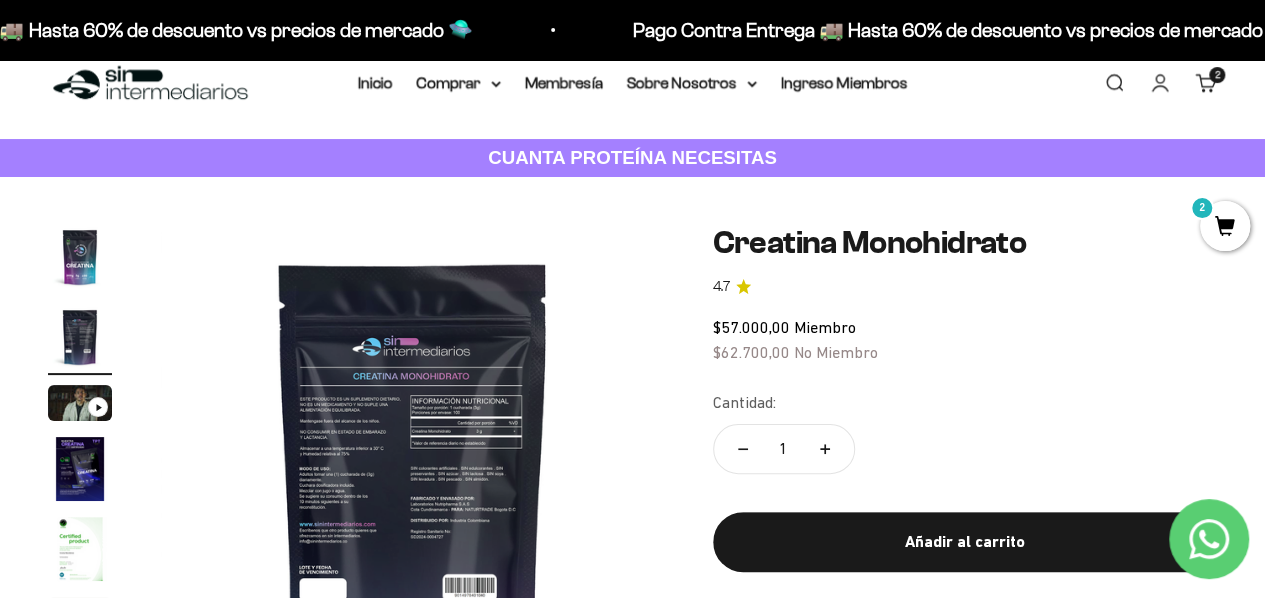 click on "2" at bounding box center [1225, 226] 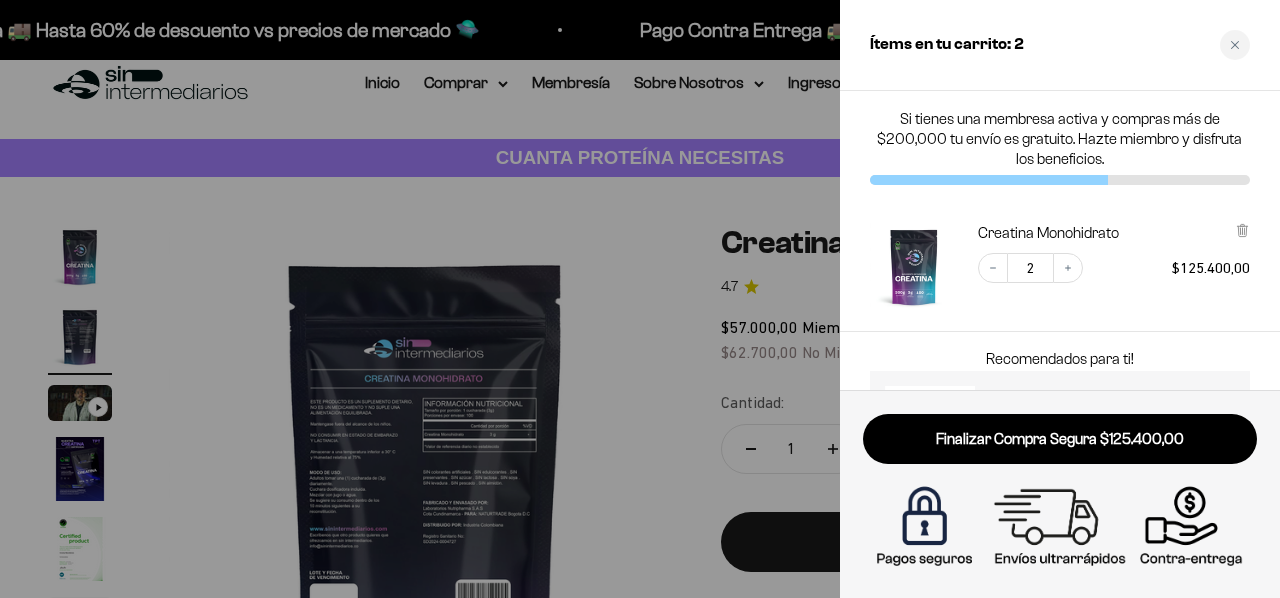scroll, scrollTop: 0, scrollLeft: 524, axis: horizontal 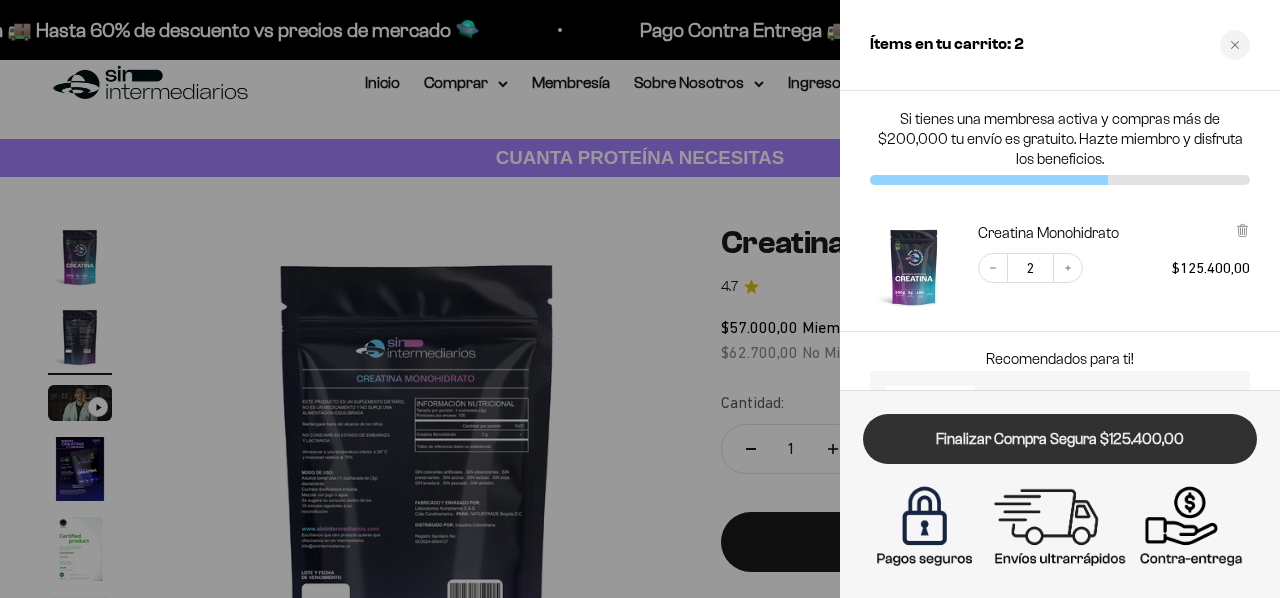 click on "Finalizar Compra Segura $125.400,00" at bounding box center (1060, 439) 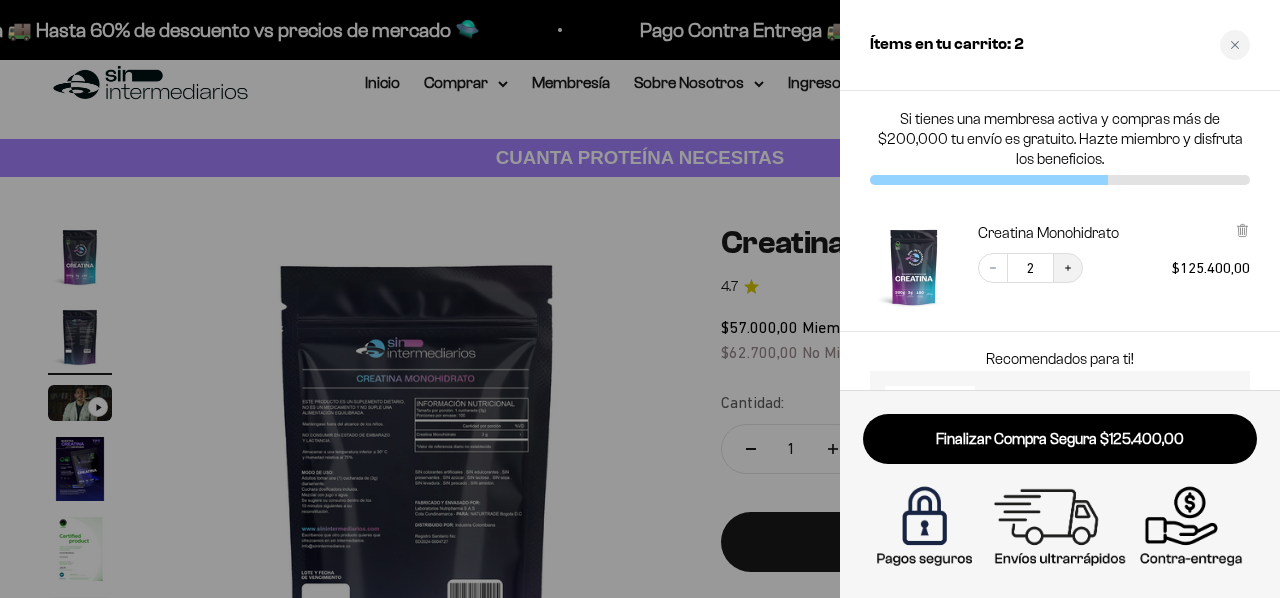 click 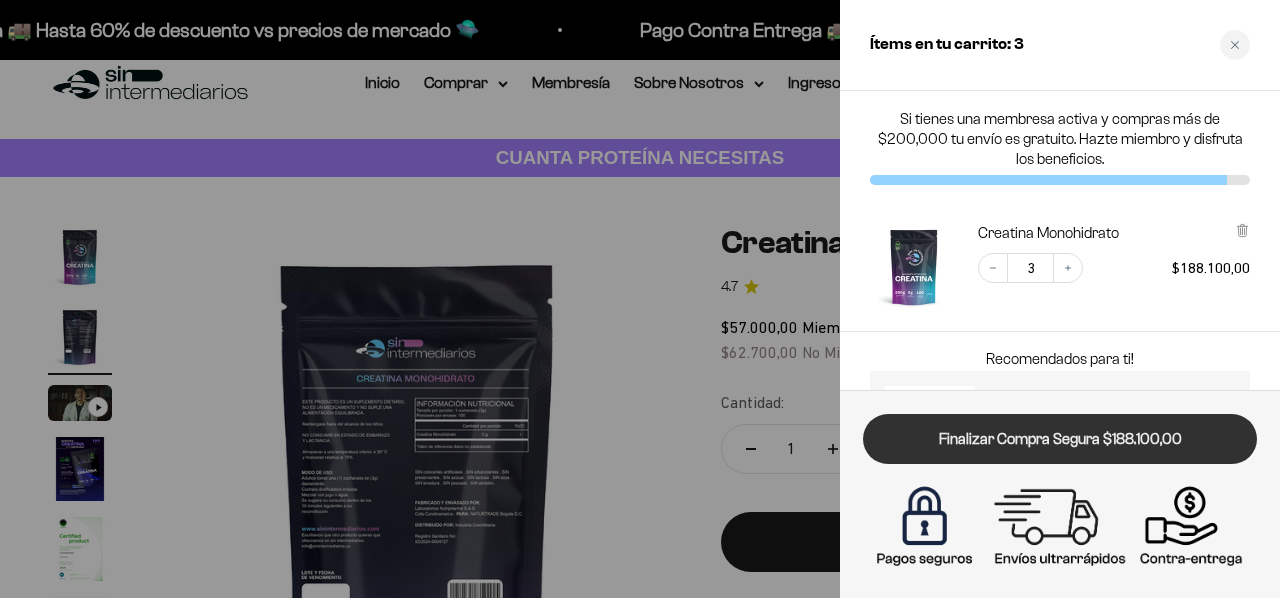 click on "Finalizar Compra Segura $188.100,00" at bounding box center (1060, 439) 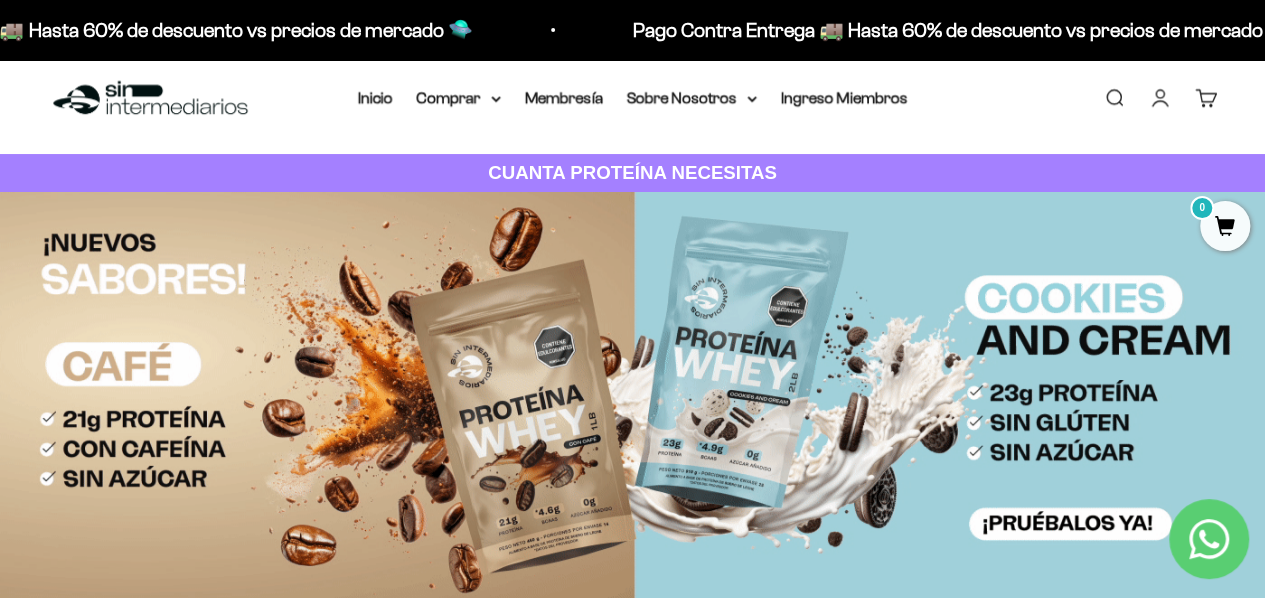scroll, scrollTop: 0, scrollLeft: 0, axis: both 